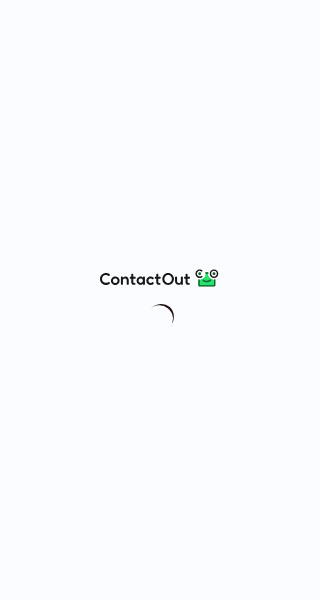 scroll, scrollTop: 0, scrollLeft: 0, axis: both 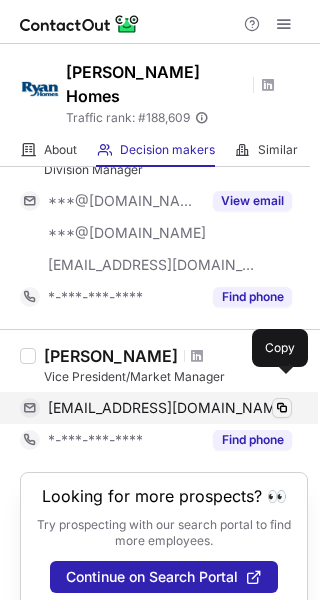click at bounding box center (282, 408) 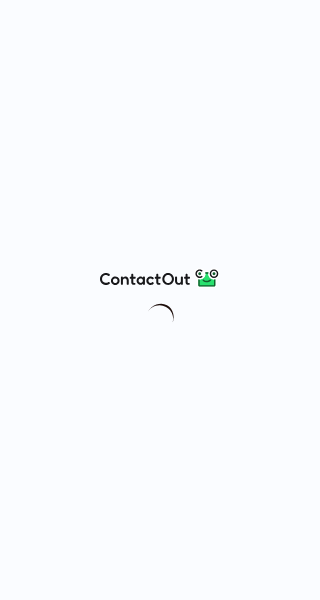 scroll, scrollTop: 0, scrollLeft: 0, axis: both 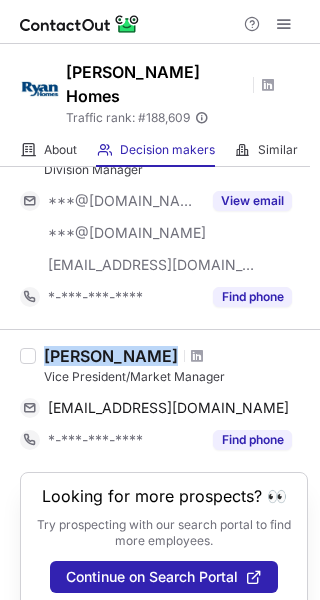 drag, startPoint x: 163, startPoint y: 332, endPoint x: 44, endPoint y: 334, distance: 119.01681 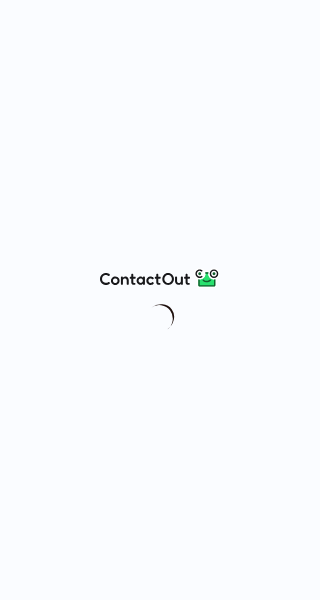 scroll, scrollTop: 0, scrollLeft: 0, axis: both 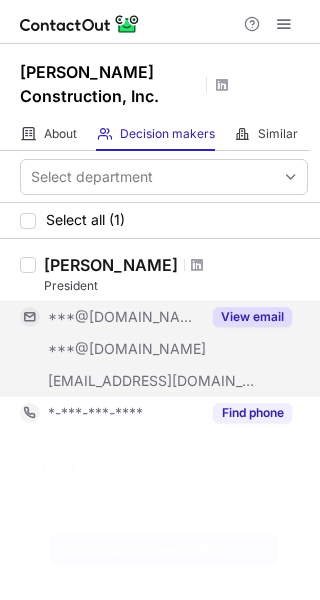 click on "View email" at bounding box center (252, 317) 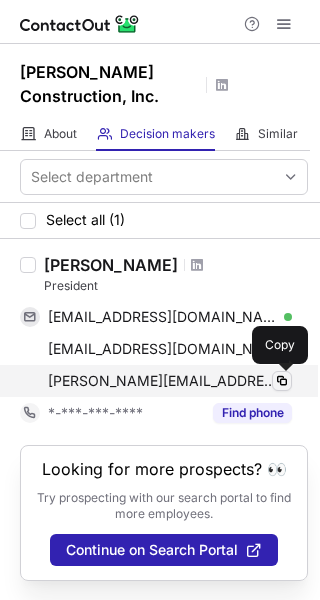 click at bounding box center [282, 381] 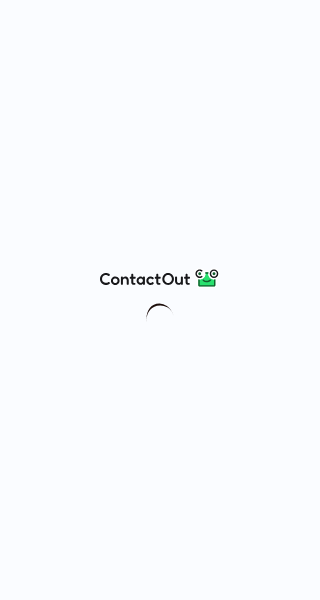 scroll, scrollTop: 0, scrollLeft: 0, axis: both 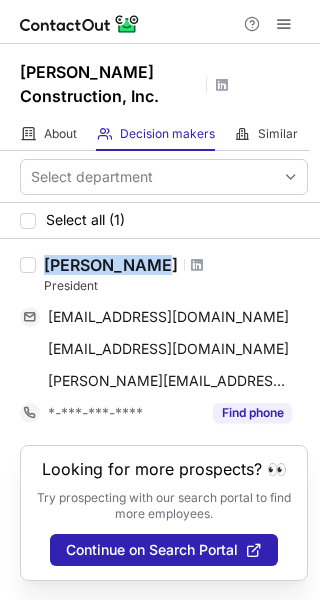 drag, startPoint x: 150, startPoint y: 267, endPoint x: 45, endPoint y: 270, distance: 105.04285 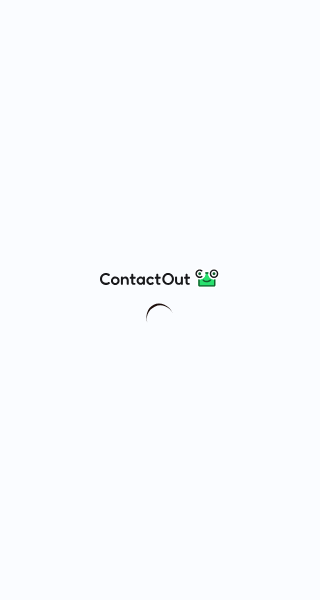scroll, scrollTop: 0, scrollLeft: 0, axis: both 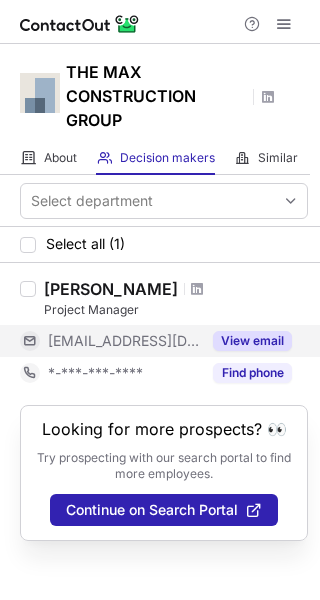 click on "View email" at bounding box center (252, 341) 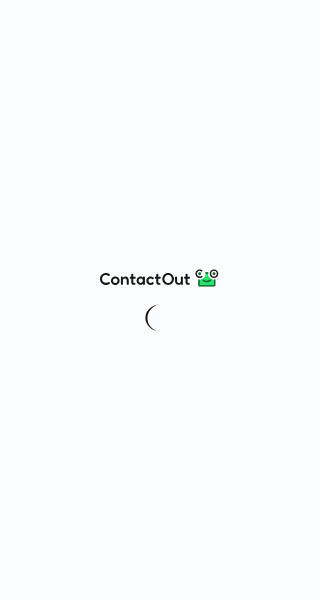 scroll, scrollTop: 0, scrollLeft: 0, axis: both 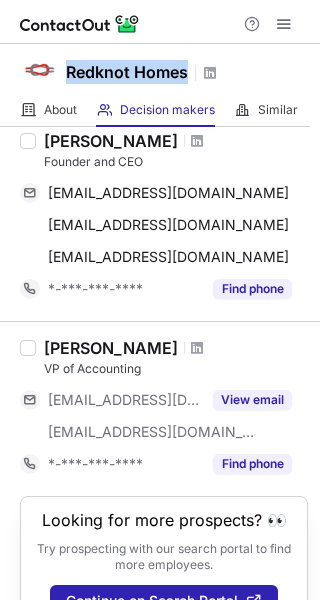 drag, startPoint x: 188, startPoint y: 69, endPoint x: 64, endPoint y: 65, distance: 124.0645 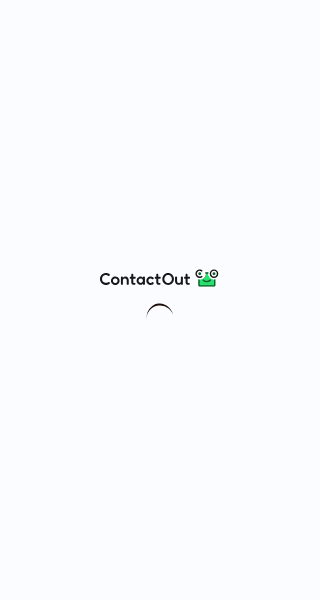 scroll, scrollTop: 0, scrollLeft: 0, axis: both 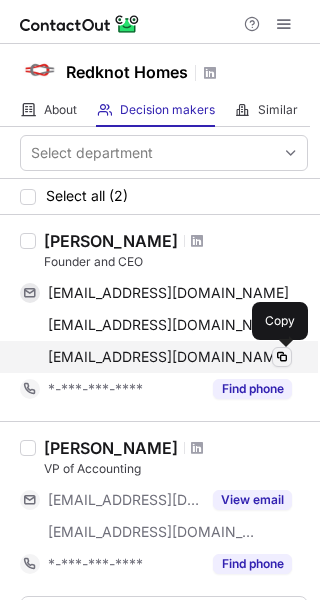 click at bounding box center (282, 357) 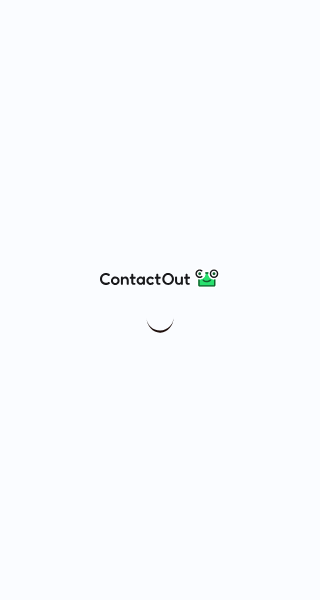 scroll, scrollTop: 0, scrollLeft: 0, axis: both 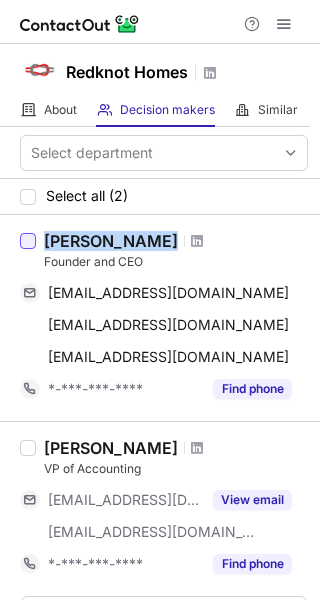 drag, startPoint x: 175, startPoint y: 242, endPoint x: 33, endPoint y: 237, distance: 142.088 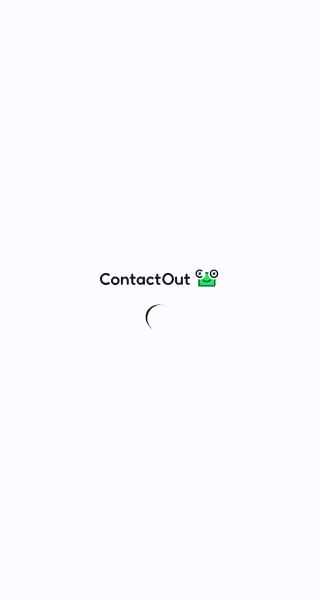 scroll, scrollTop: 0, scrollLeft: 0, axis: both 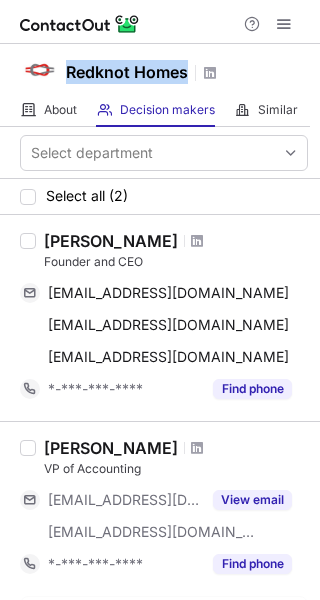 drag, startPoint x: 188, startPoint y: 70, endPoint x: 67, endPoint y: 68, distance: 121.016525 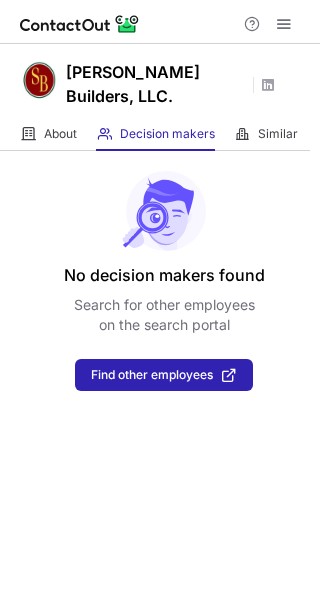 scroll, scrollTop: 0, scrollLeft: 0, axis: both 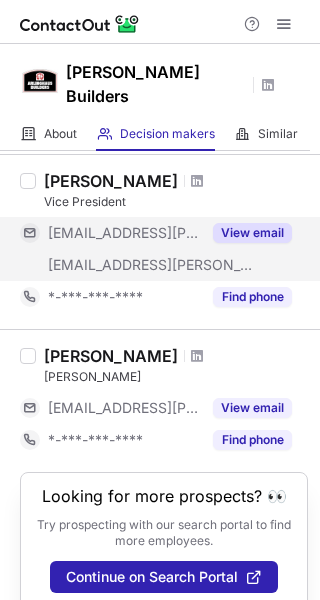 click on "View email" at bounding box center (252, 233) 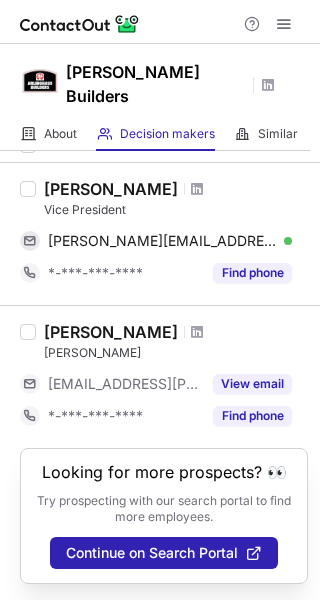 scroll, scrollTop: 52, scrollLeft: 0, axis: vertical 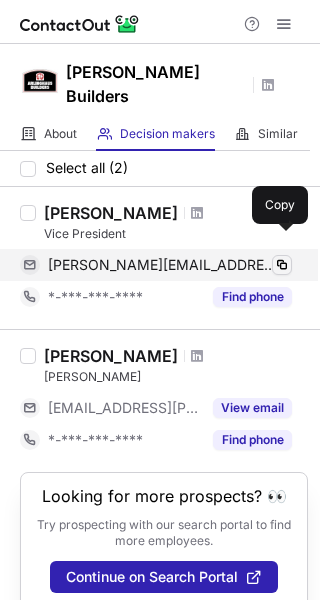 click at bounding box center (282, 265) 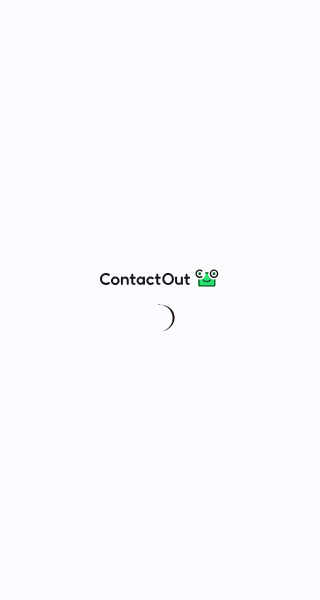 scroll, scrollTop: 0, scrollLeft: 0, axis: both 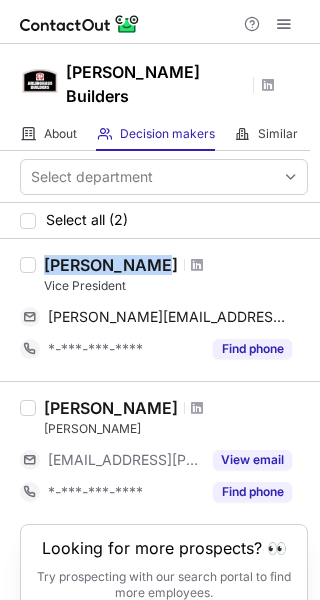 drag, startPoint x: 149, startPoint y: 237, endPoint x: 46, endPoint y: 244, distance: 103.23759 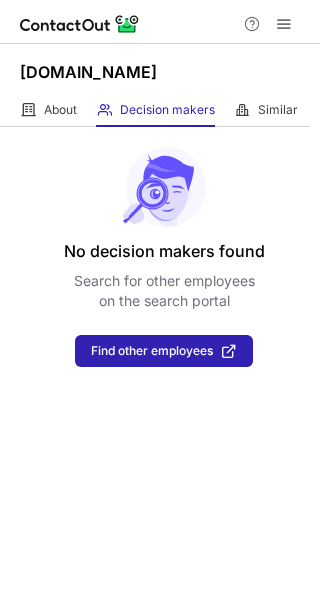 scroll, scrollTop: 0, scrollLeft: 0, axis: both 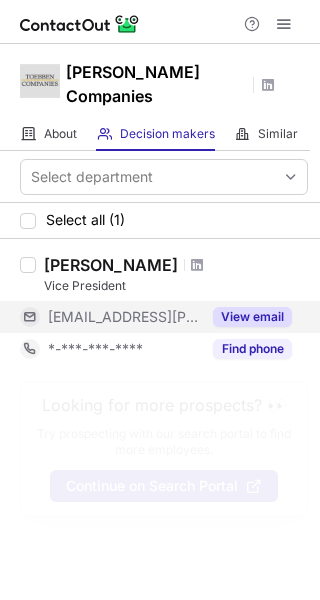 click on "View email" at bounding box center (252, 317) 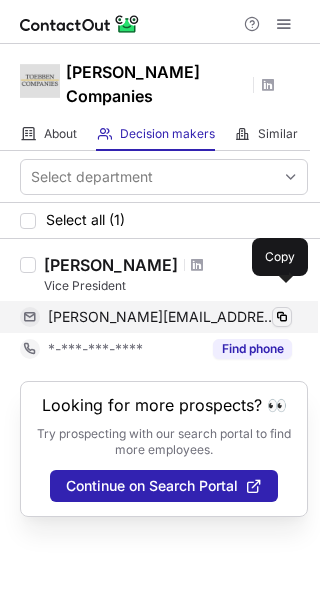 click at bounding box center (282, 317) 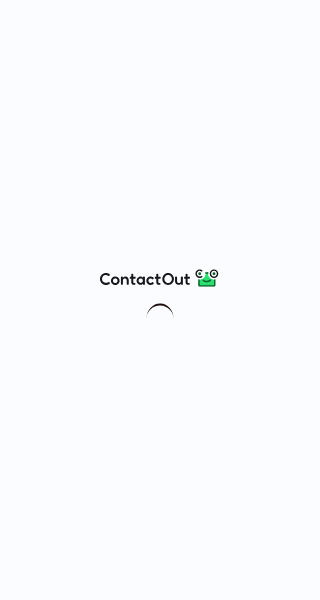scroll, scrollTop: 0, scrollLeft: 0, axis: both 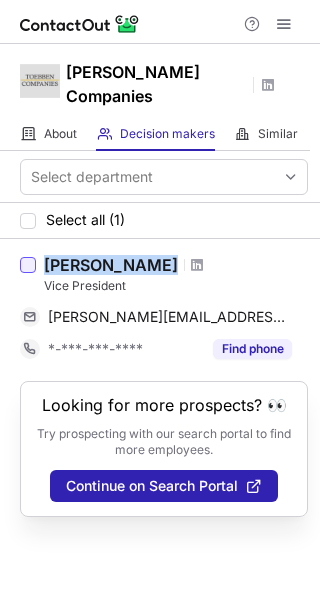 drag, startPoint x: 154, startPoint y: 240, endPoint x: 22, endPoint y: 244, distance: 132.0606 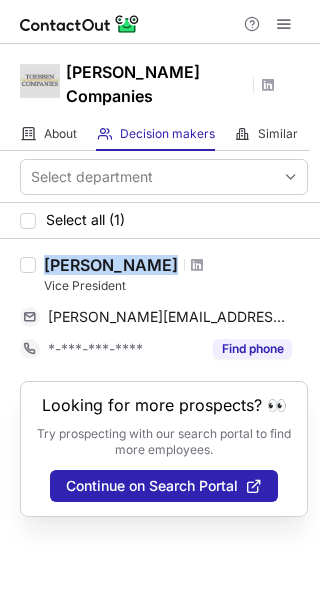 copy on "Jake Toebben" 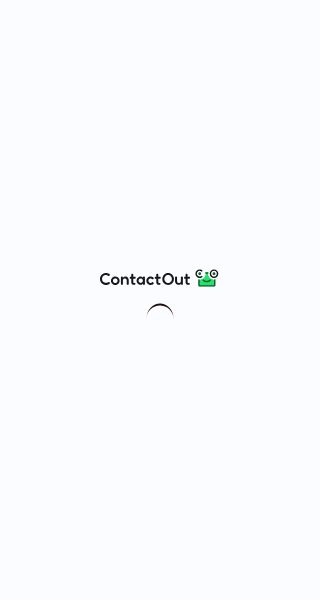 scroll, scrollTop: 0, scrollLeft: 0, axis: both 